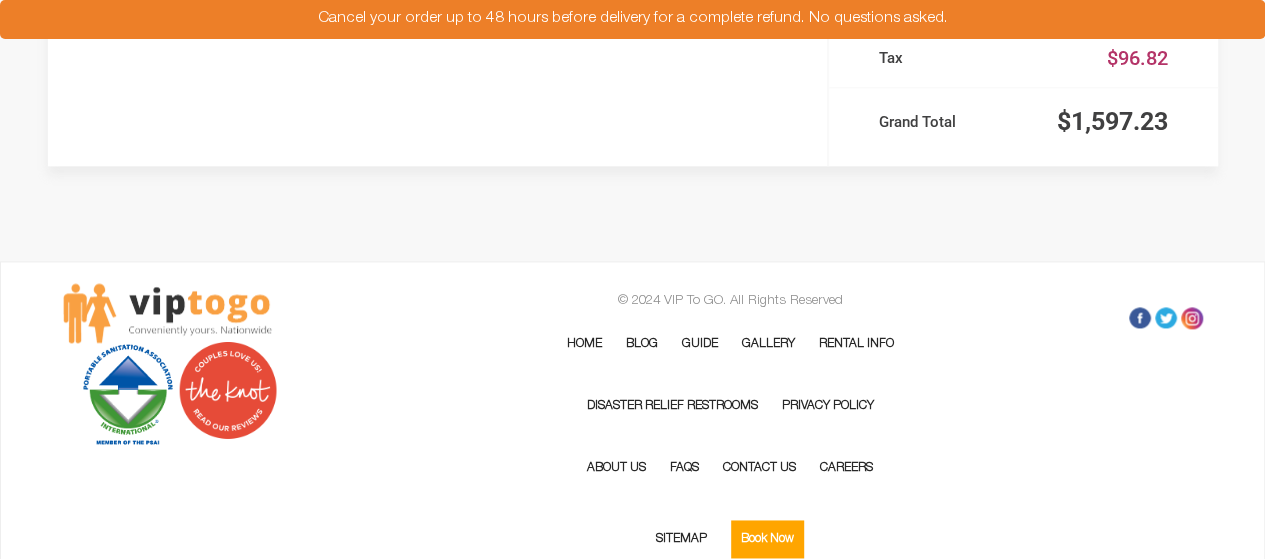 scroll, scrollTop: 1217, scrollLeft: 0, axis: vertical 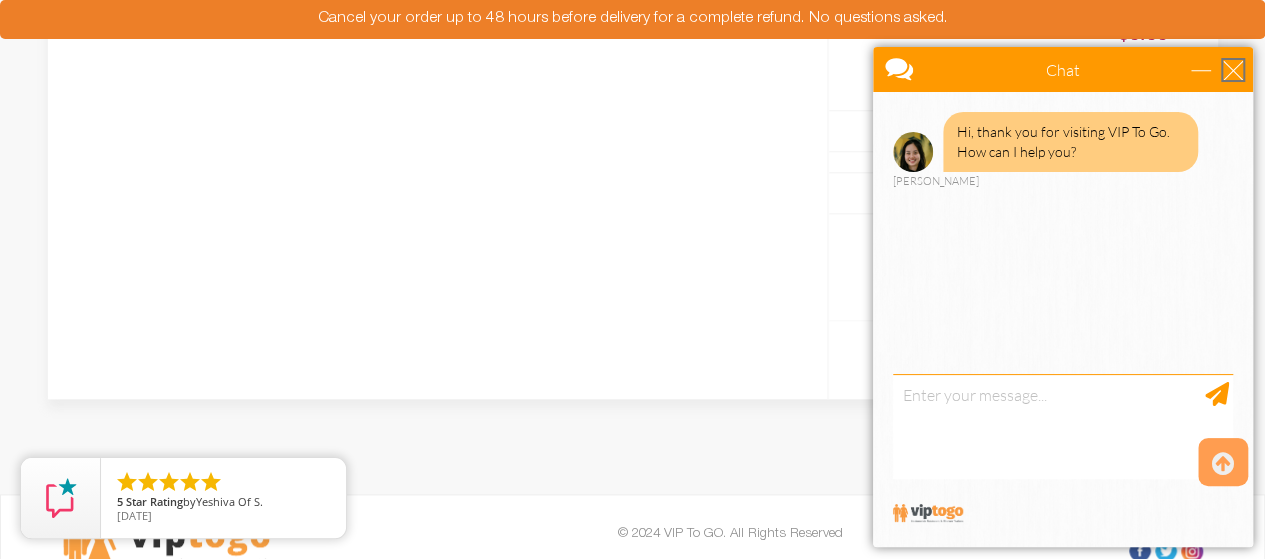 click at bounding box center (1233, 70) 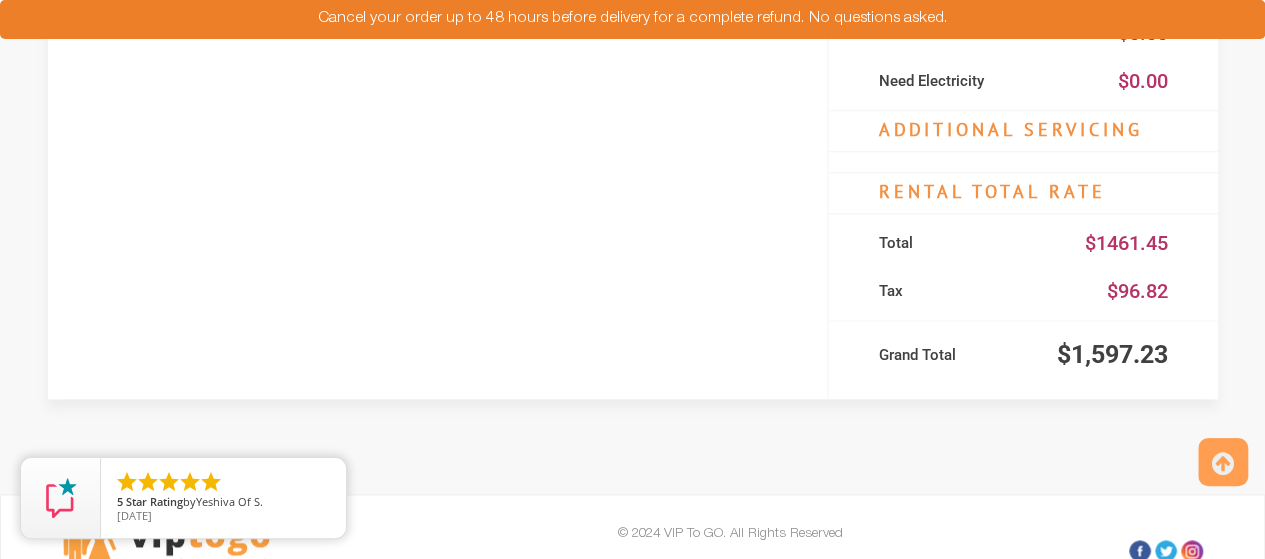 scroll, scrollTop: 0, scrollLeft: 0, axis: both 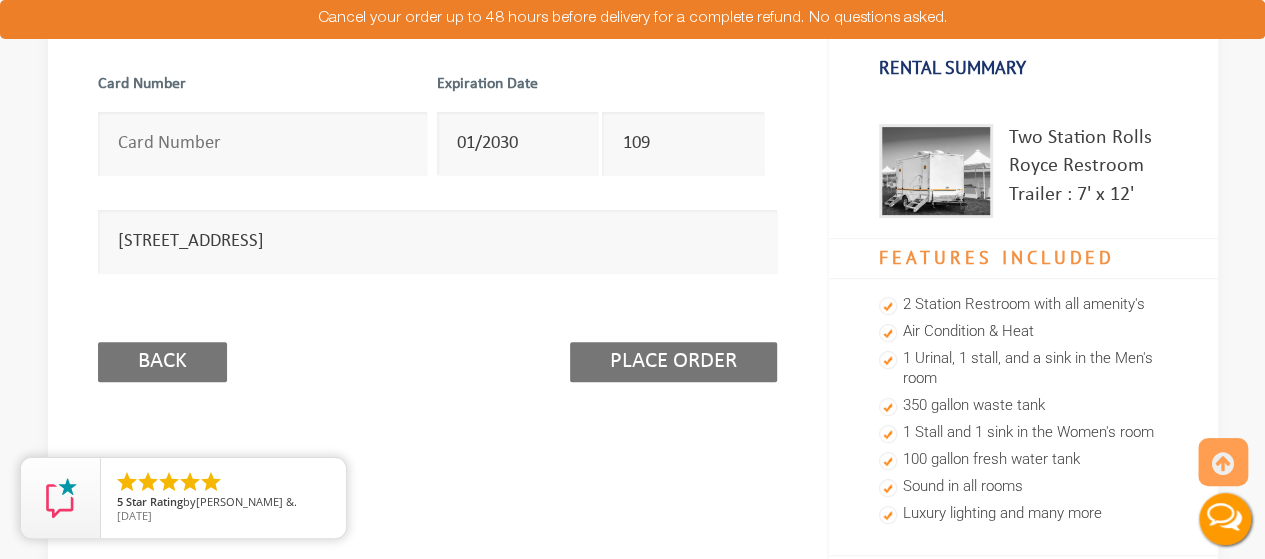 click on "Place Order" at bounding box center (673, 362) 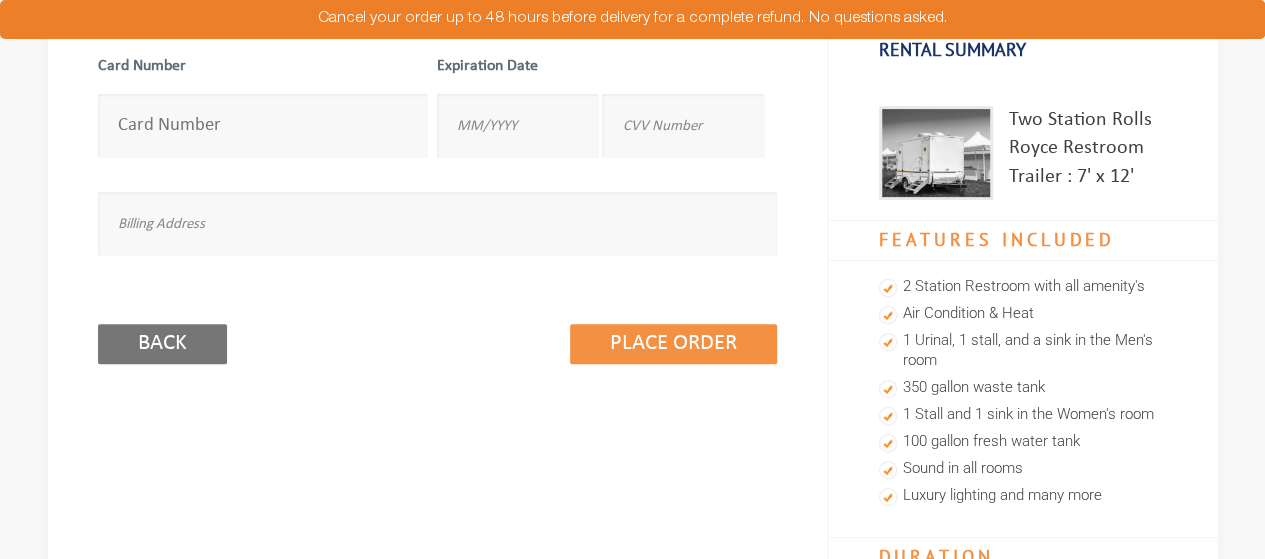 scroll, scrollTop: 309, scrollLeft: 0, axis: vertical 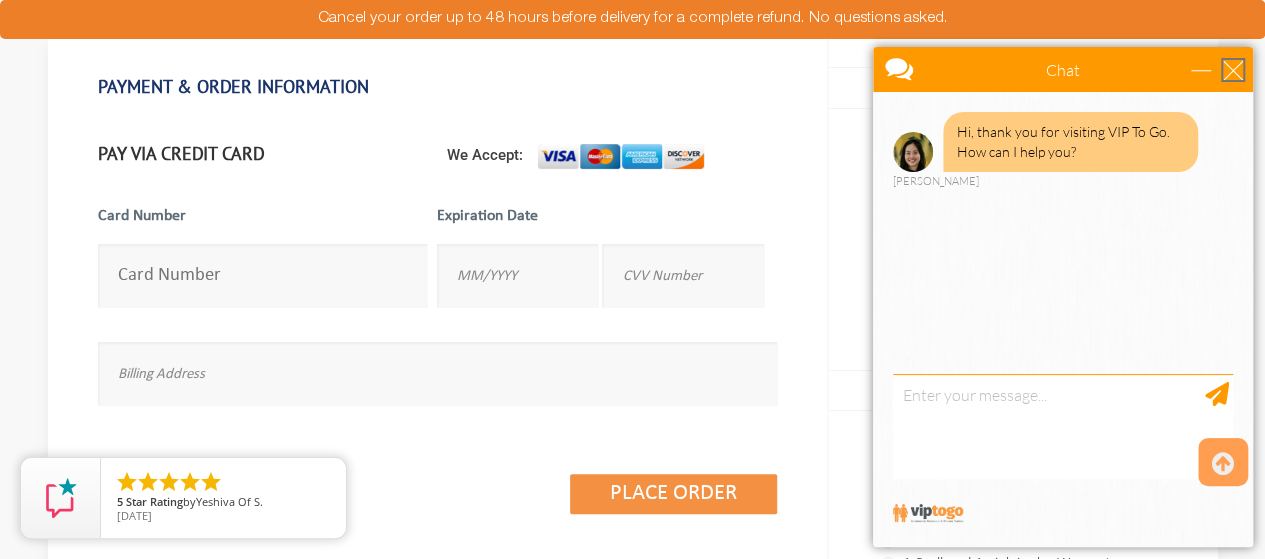 click at bounding box center (1233, 70) 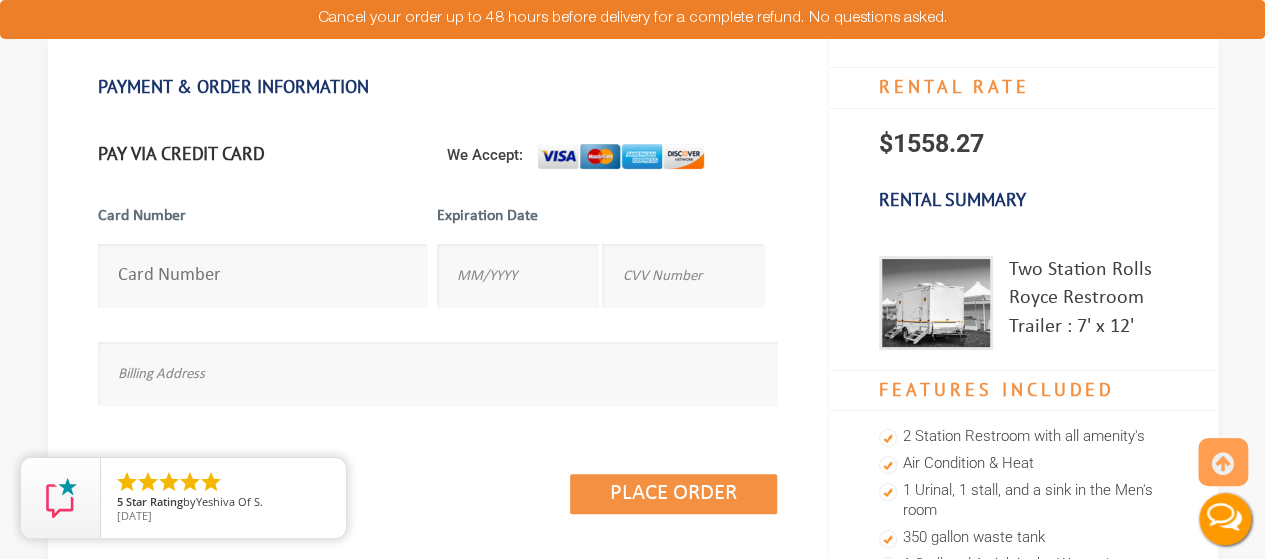 scroll, scrollTop: 0, scrollLeft: 0, axis: both 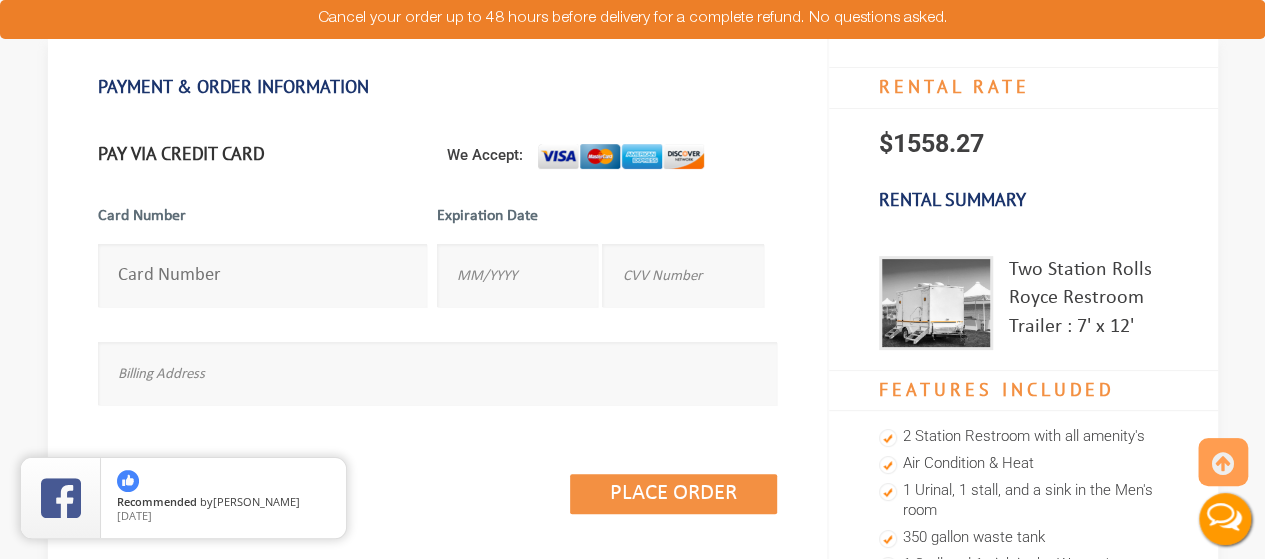 type on "4388576193918334" 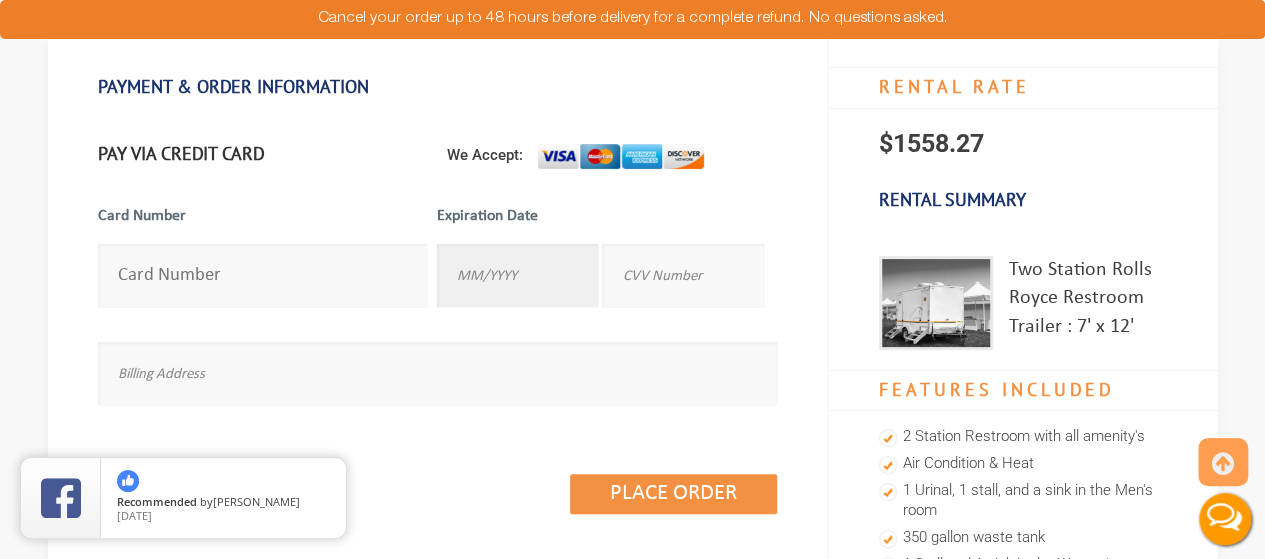 type on "01/2030" 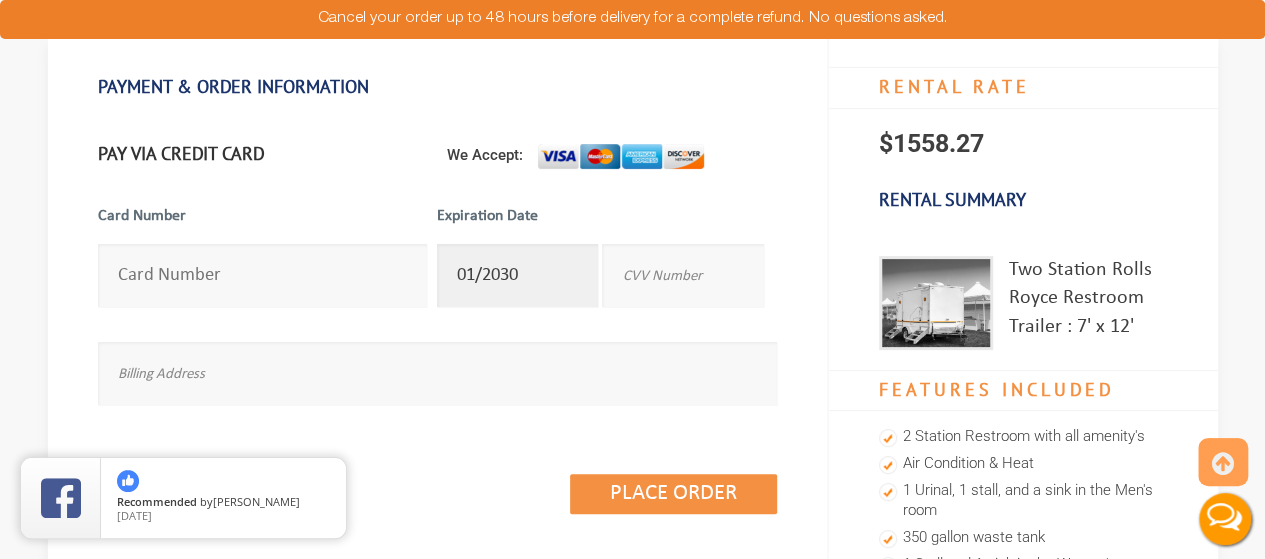 type on "109" 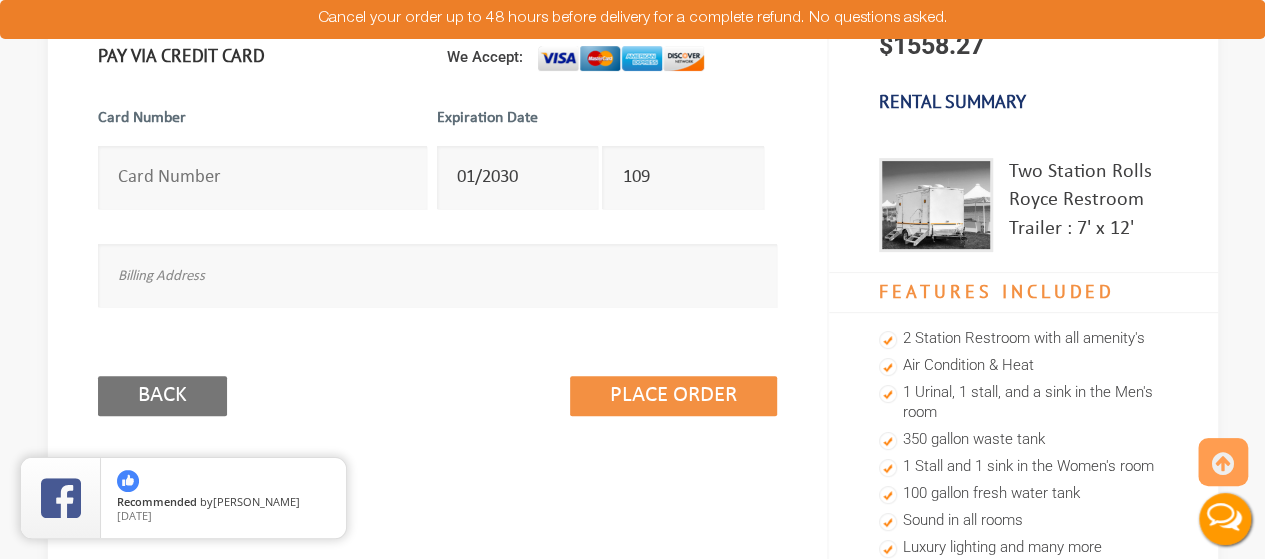 scroll, scrollTop: 284, scrollLeft: 0, axis: vertical 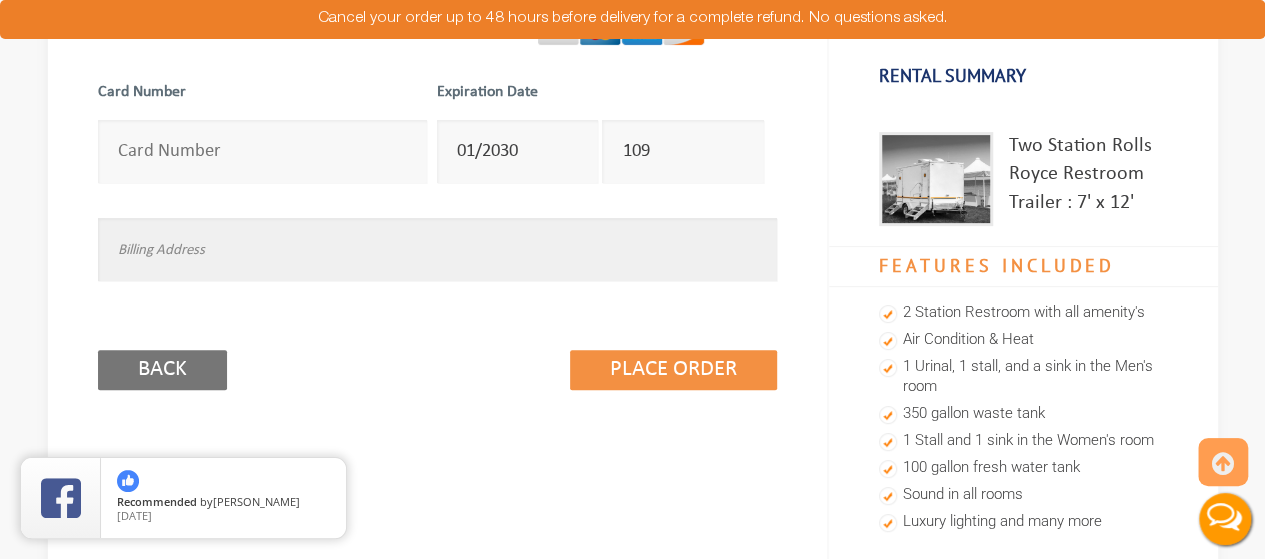 click at bounding box center (437, 249) 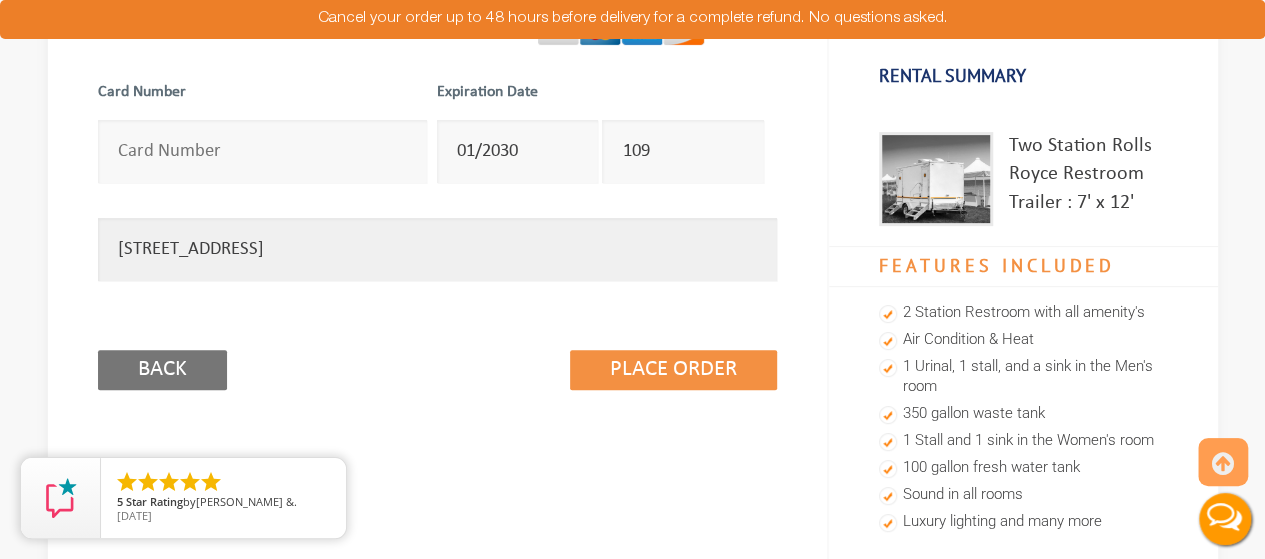 click on "34B Highland Lakes RdVernon, NJ 07462" at bounding box center (437, 249) 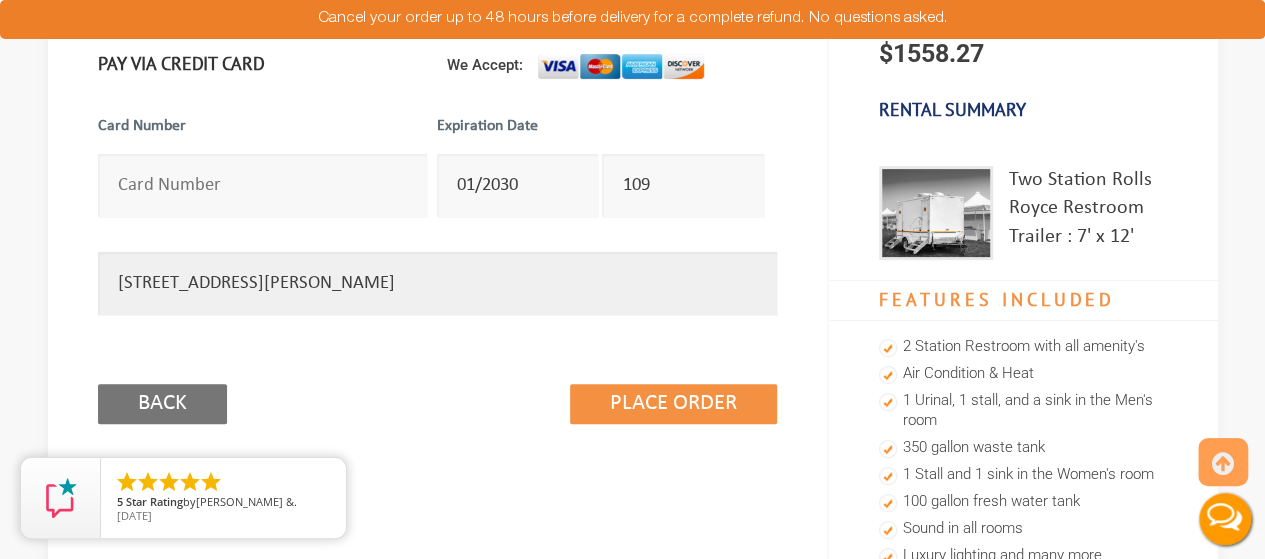 scroll, scrollTop: 246, scrollLeft: 0, axis: vertical 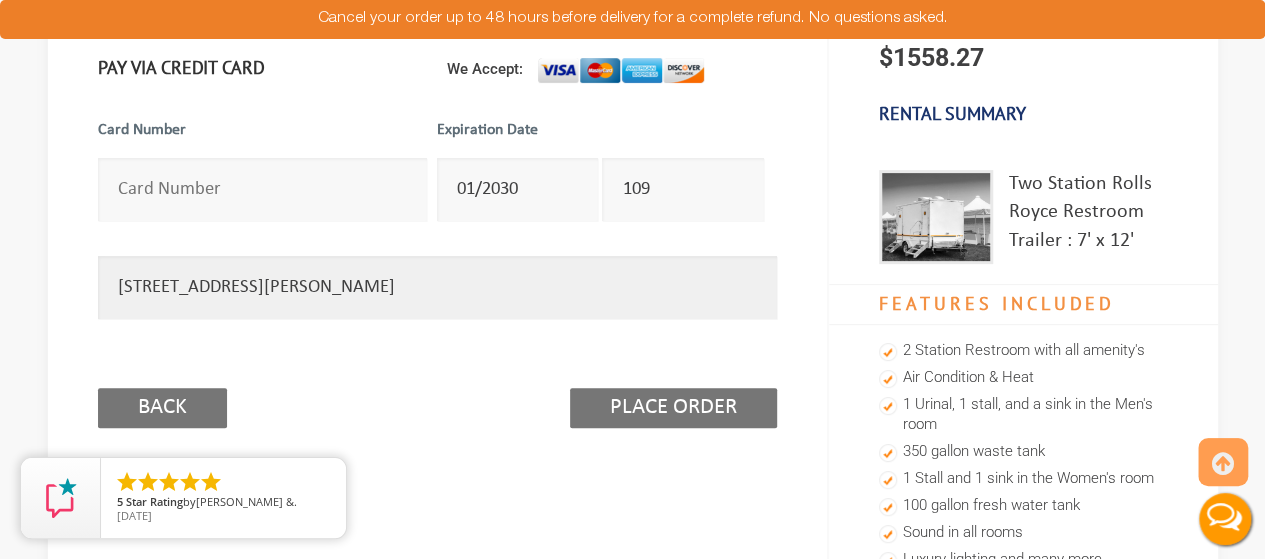 type on "34B Highland Lakes Rd Vernon, NJ 07462" 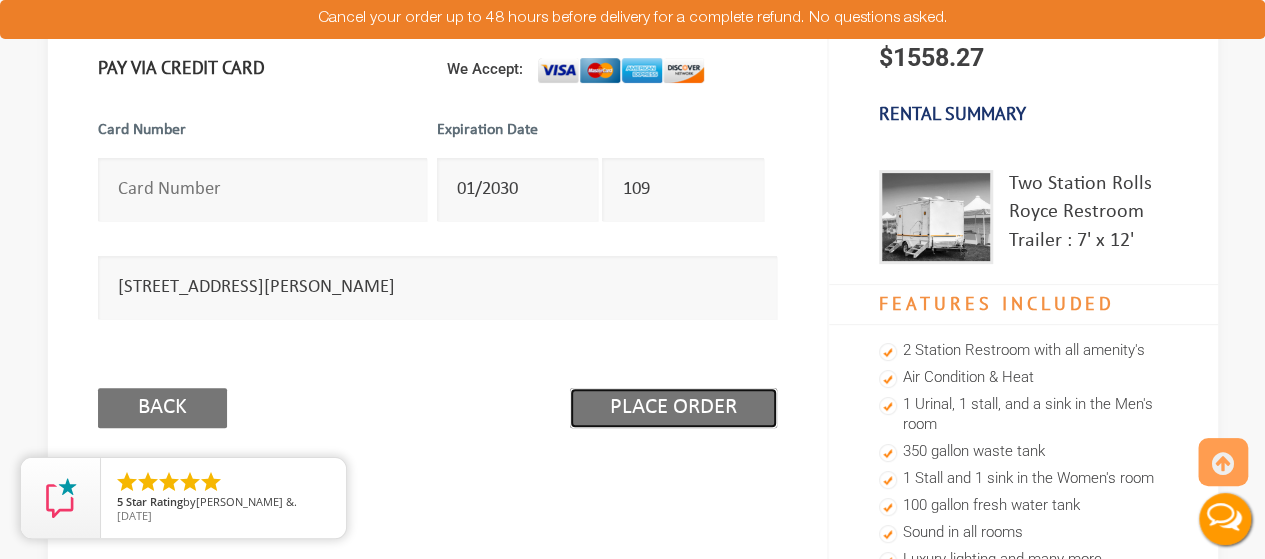 click on "Place Order" at bounding box center [673, 408] 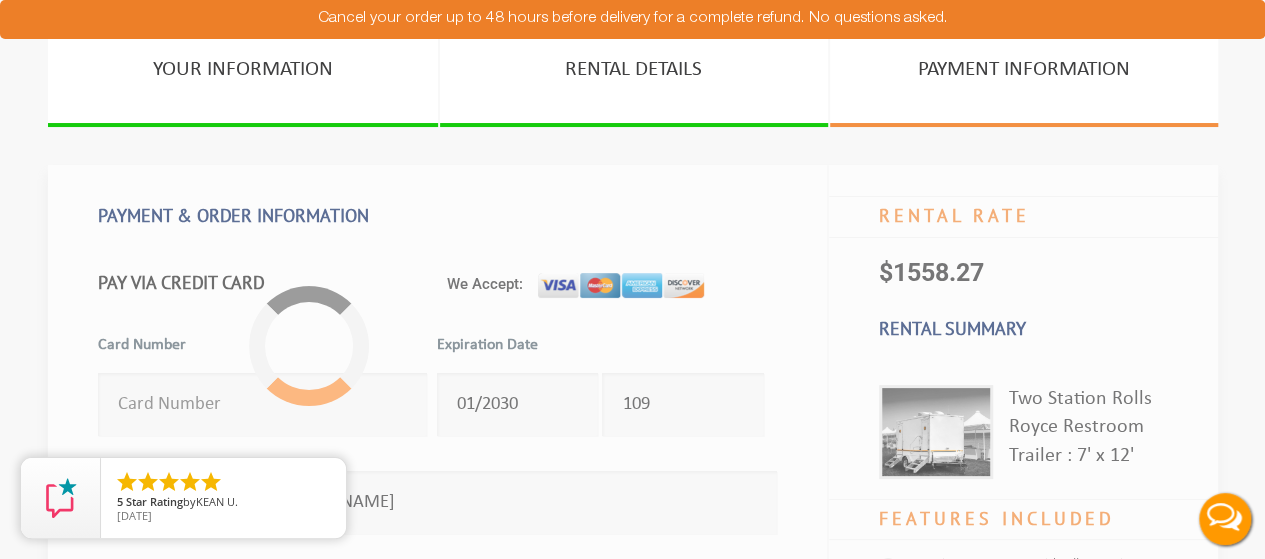 scroll, scrollTop: 0, scrollLeft: 0, axis: both 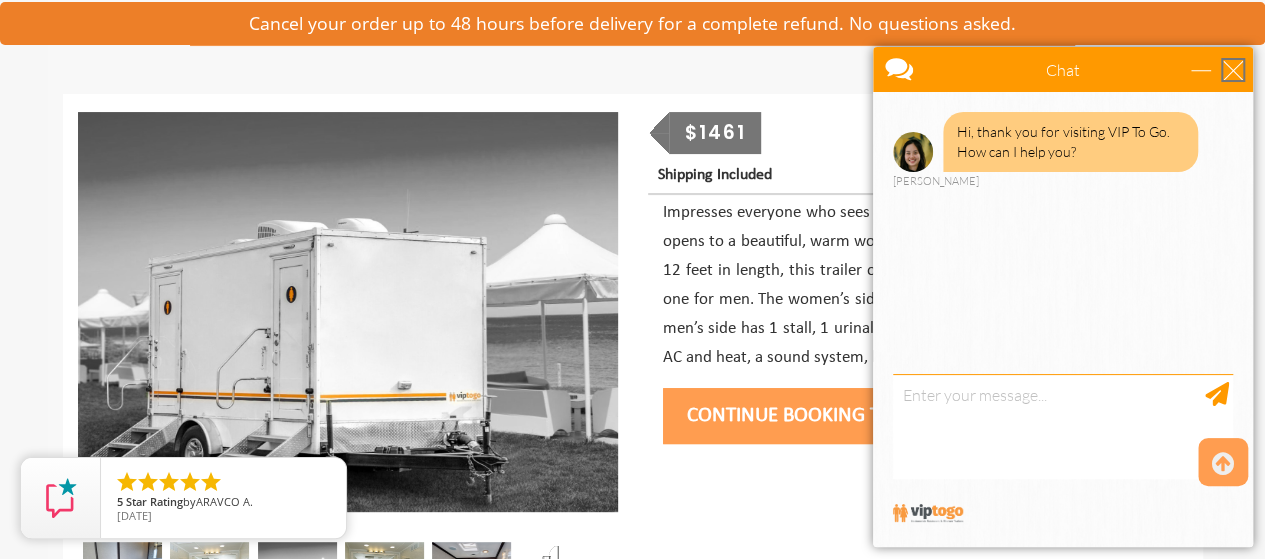 click at bounding box center [1233, 70] 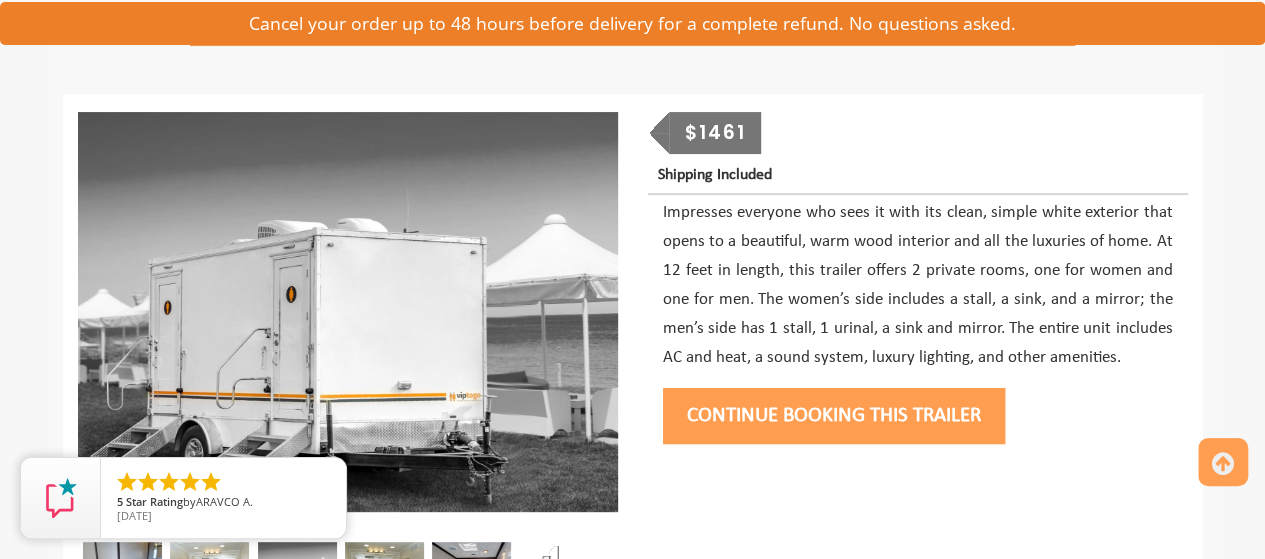 scroll, scrollTop: 0, scrollLeft: 0, axis: both 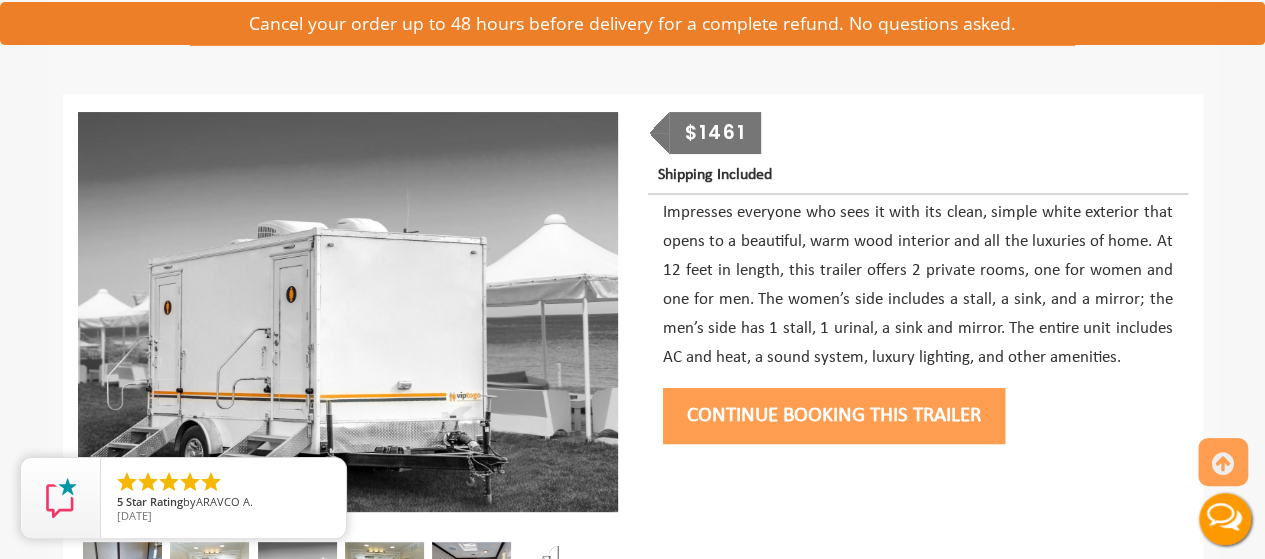 click on "Continue Booking this trailer" at bounding box center [834, 416] 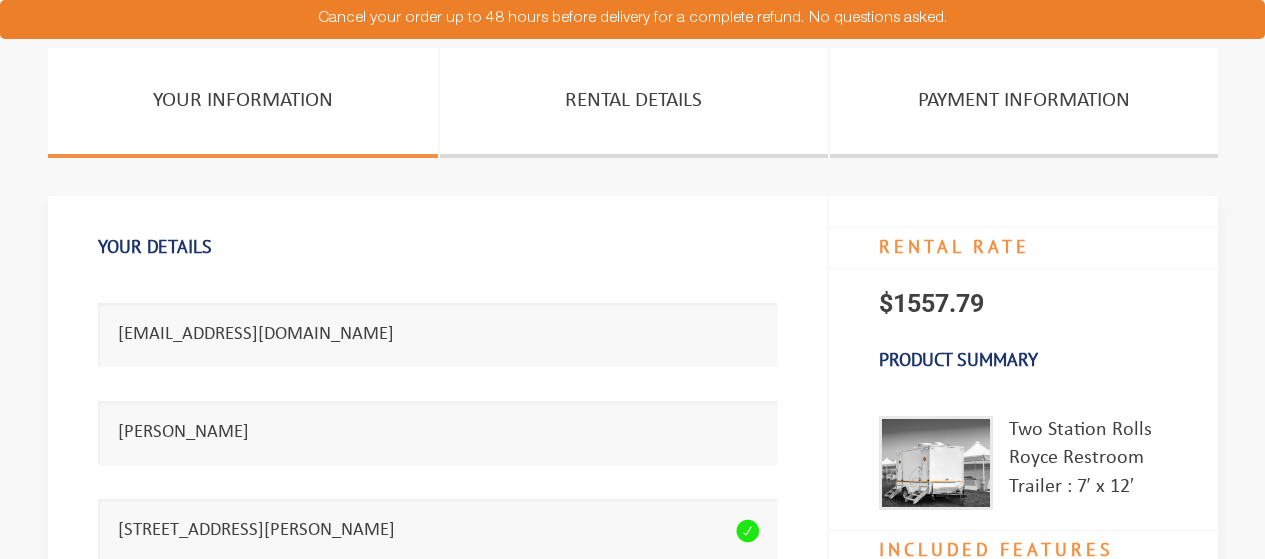 scroll, scrollTop: 0, scrollLeft: 0, axis: both 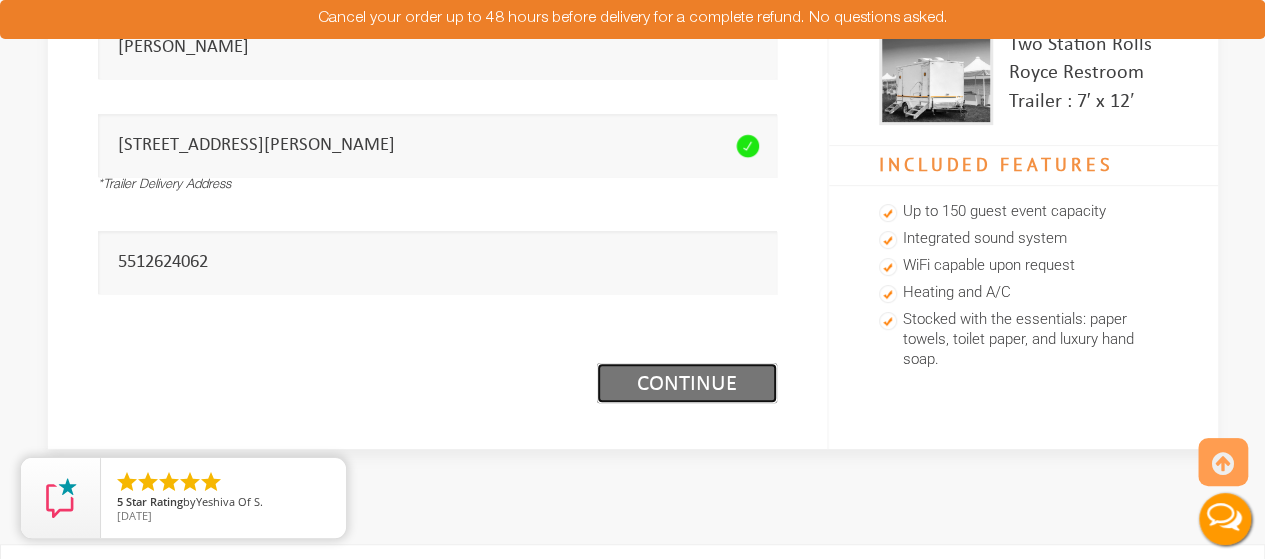 click on "Continue (1/3)" at bounding box center (687, 383) 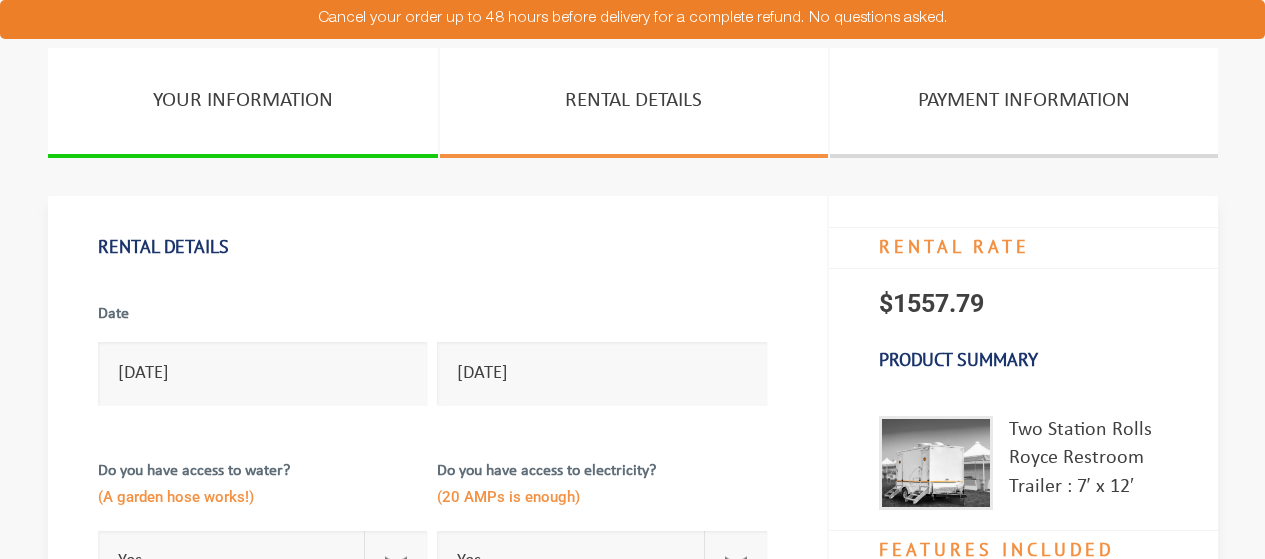 scroll, scrollTop: 0, scrollLeft: 0, axis: both 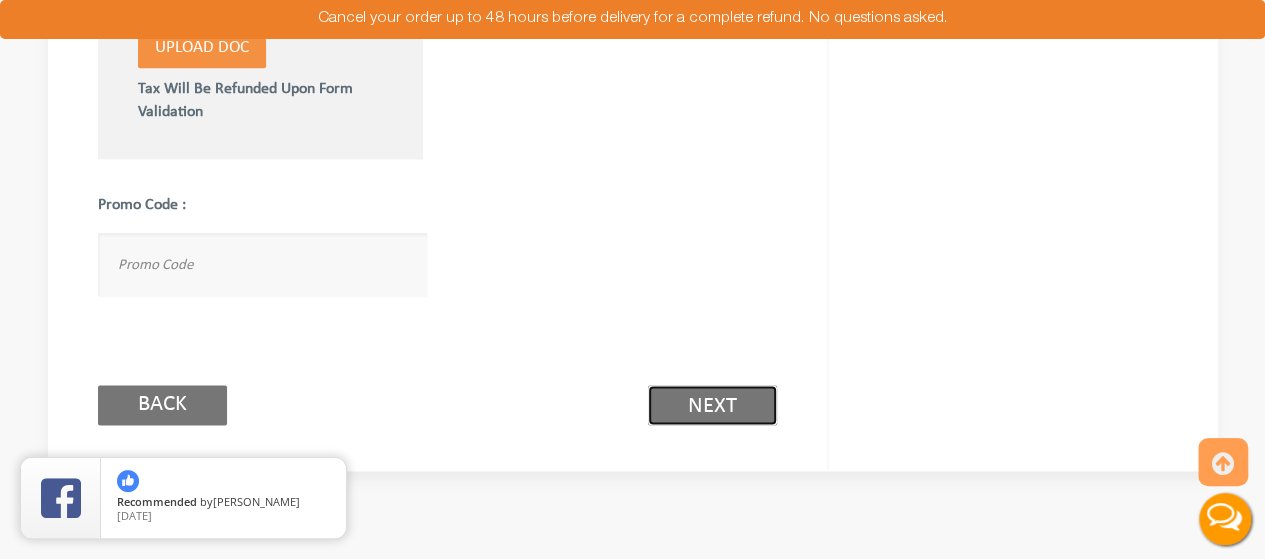 click on "Next (2/3)" at bounding box center (712, 405) 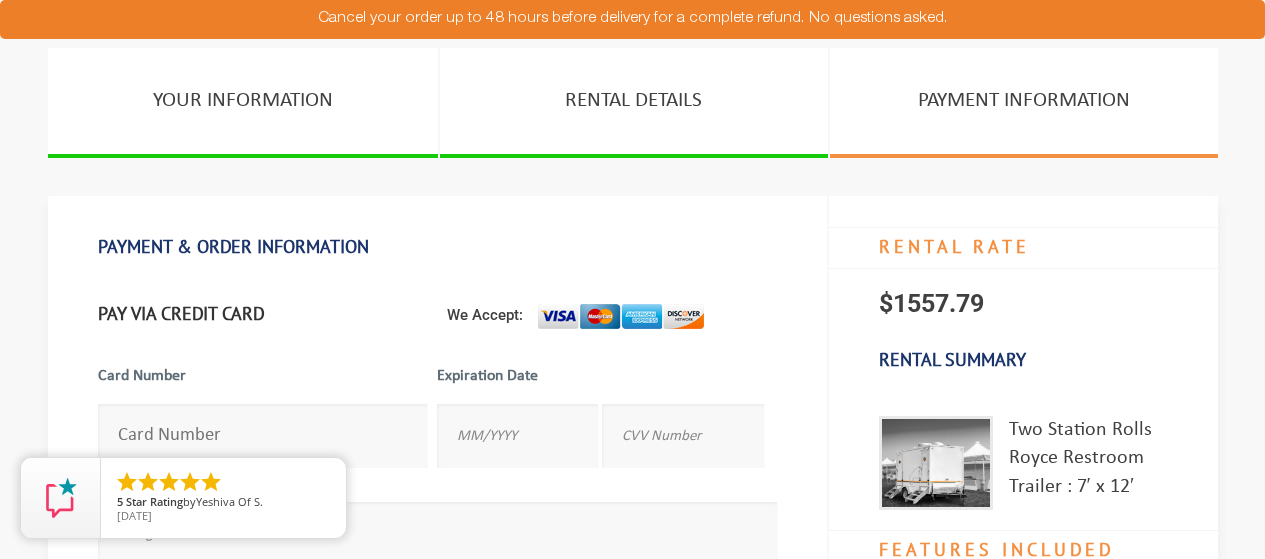scroll, scrollTop: 0, scrollLeft: 0, axis: both 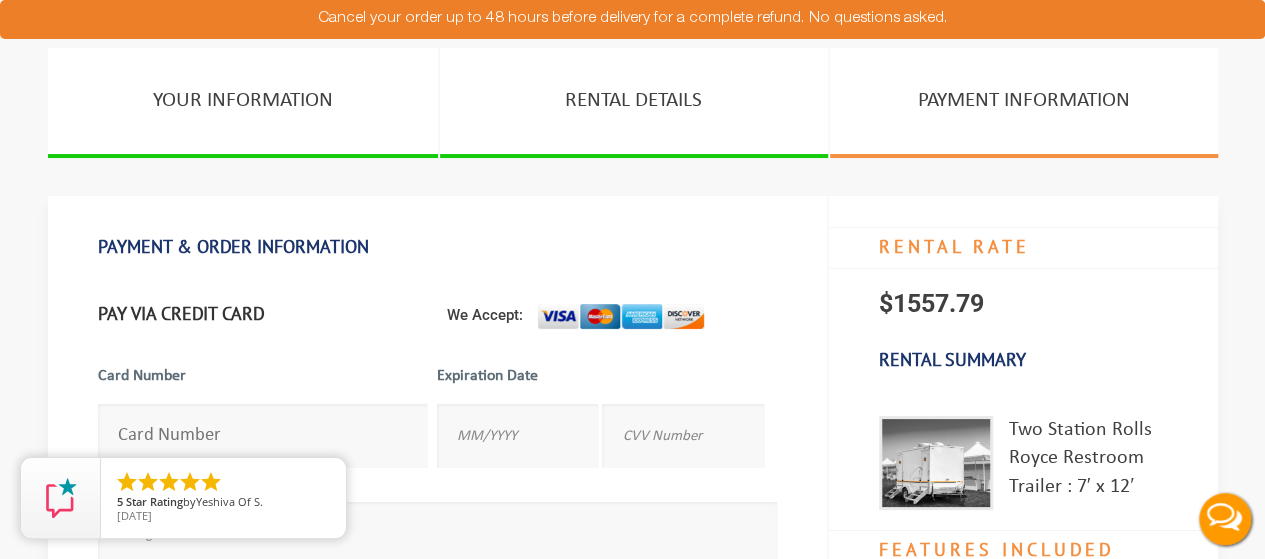 click at bounding box center [263, 435] 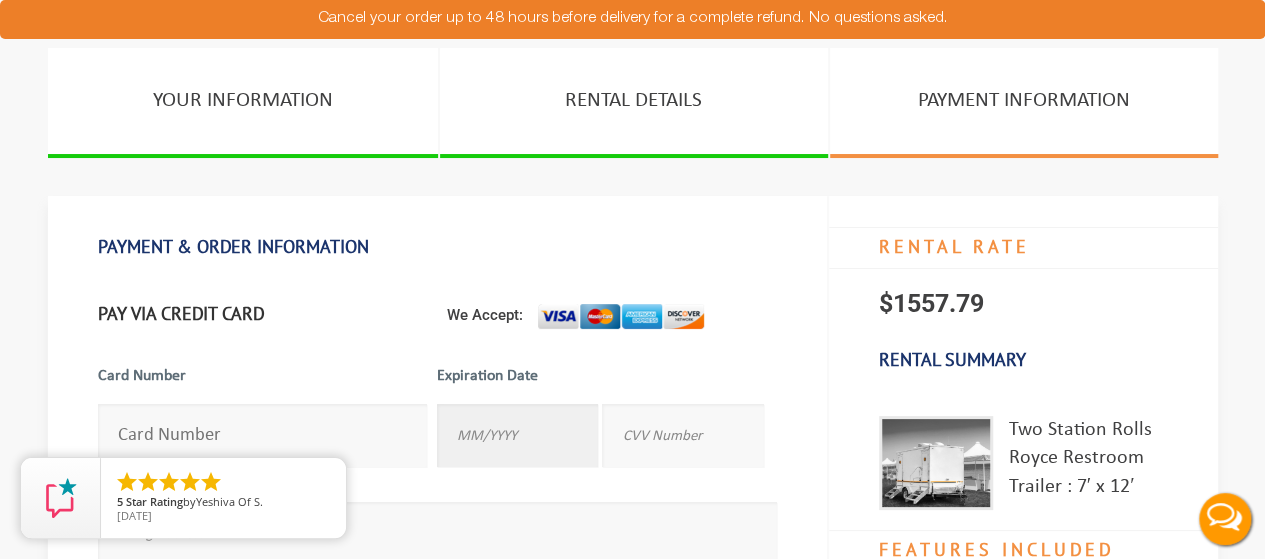 type on "01/2030" 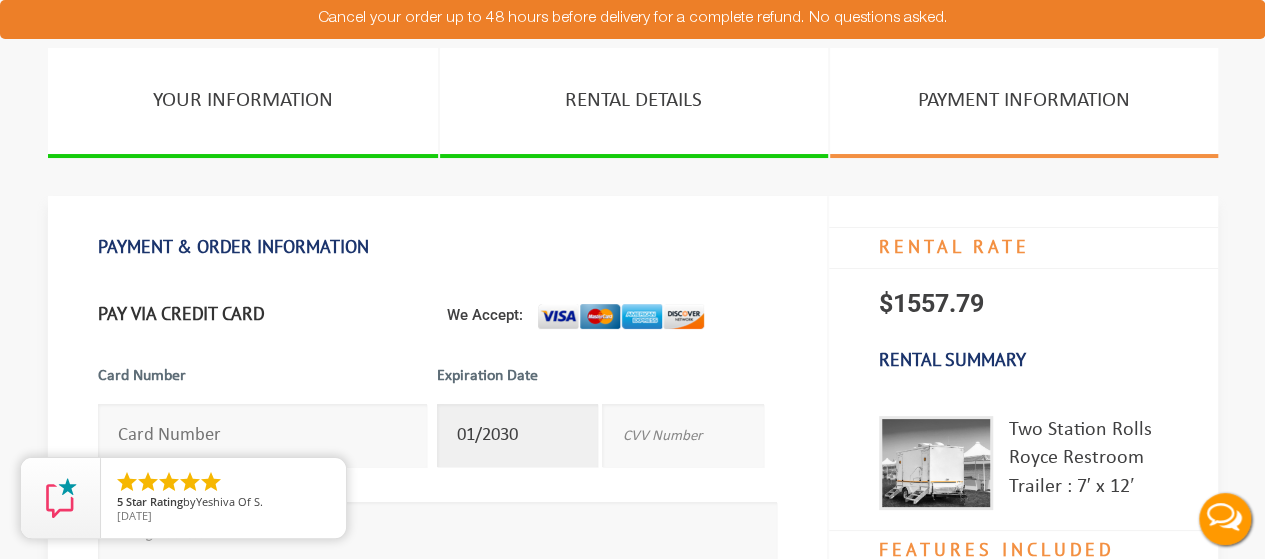type on "109" 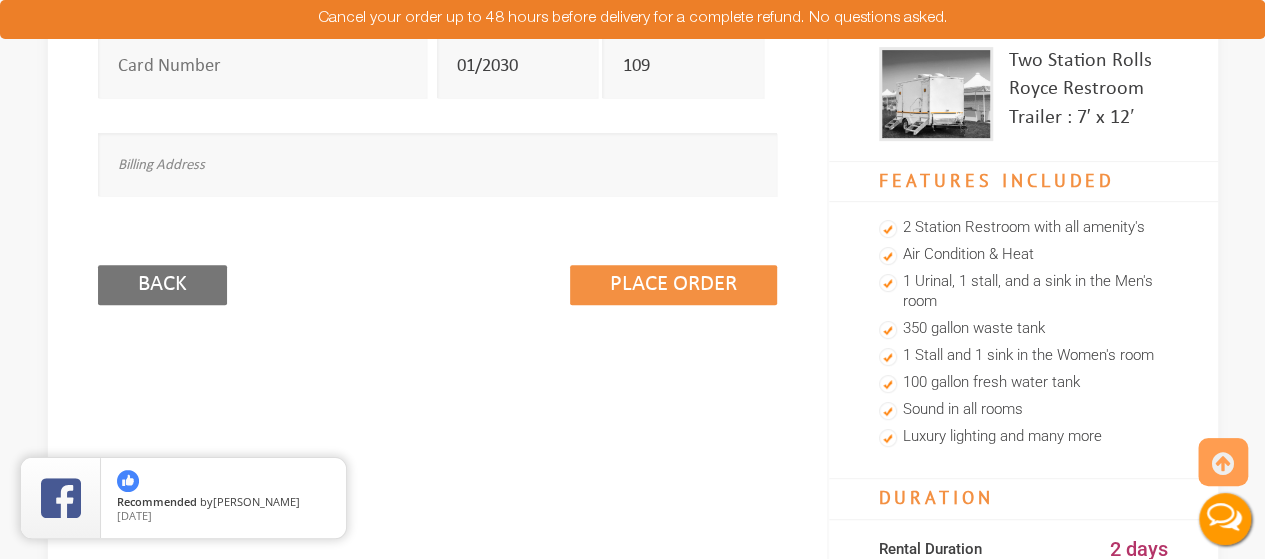 scroll, scrollTop: 367, scrollLeft: 0, axis: vertical 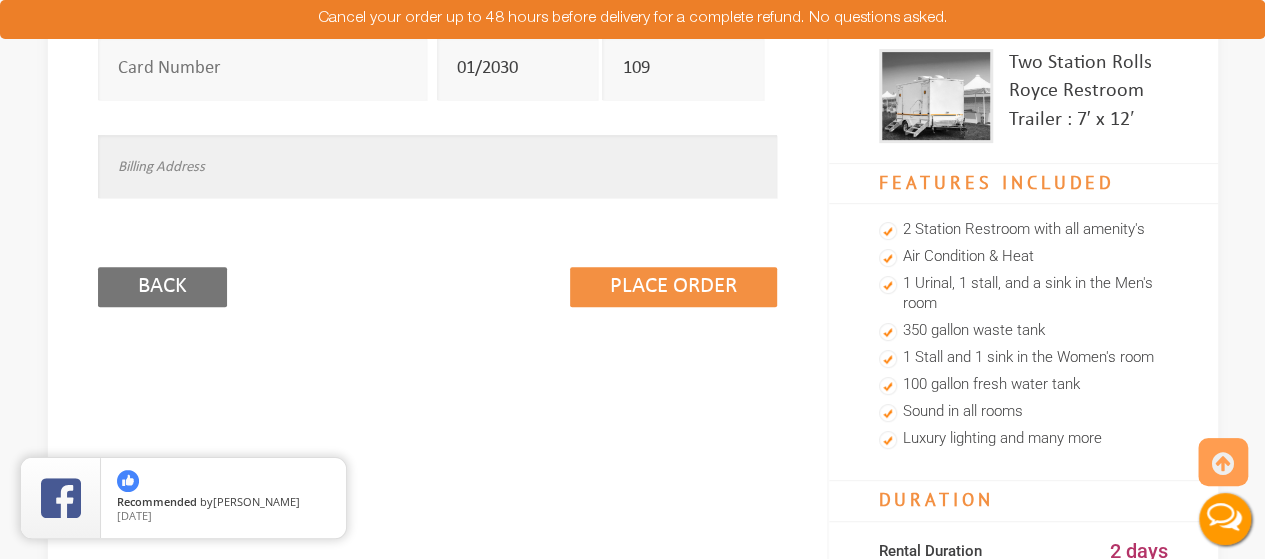 click at bounding box center (437, 166) 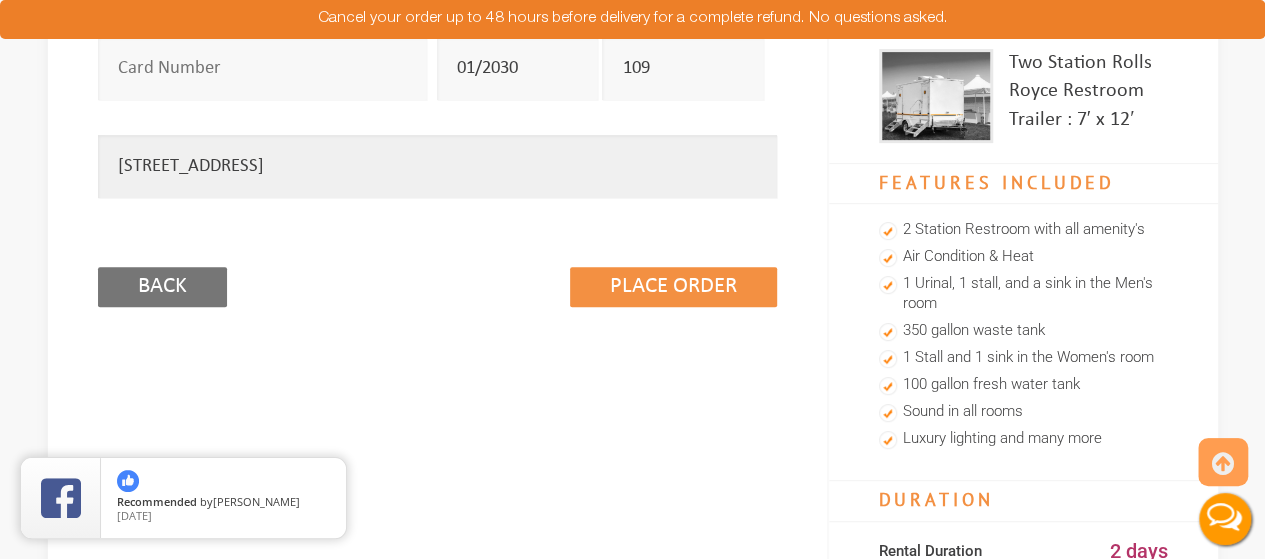 click on "[STREET_ADDRESS]" at bounding box center (437, 166) 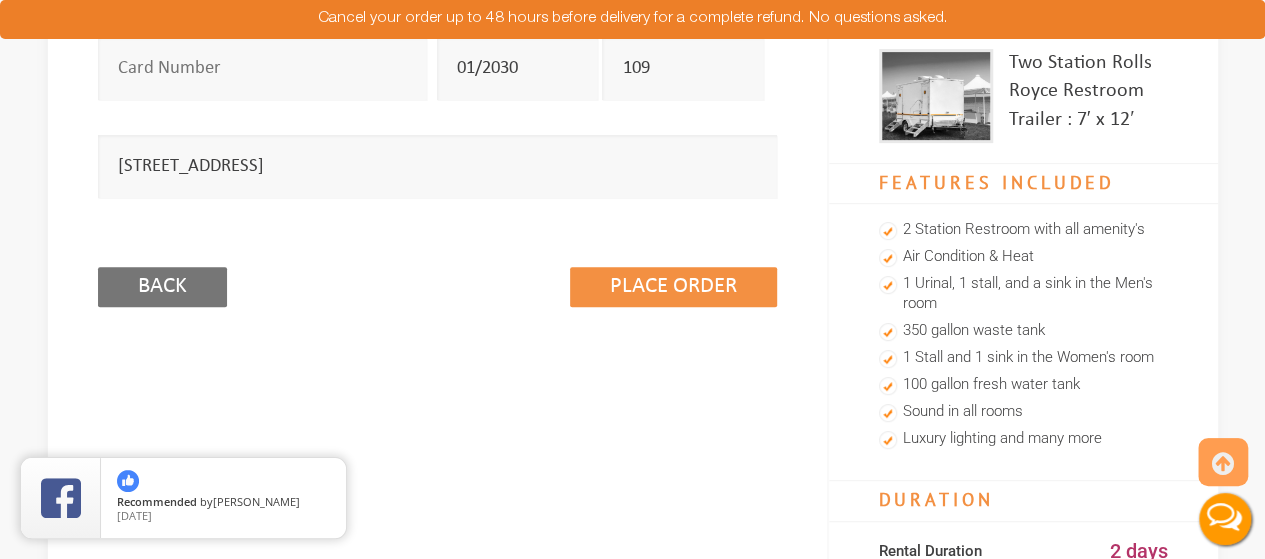 click on "YOUR INFORMATION
RENTAL DETAILS
PAYMENT INFORMATION
PAYMENT & ORDER INFORMATION
Free Cancellation WITHIN 24HR
To pay using your Paypal Account, click the button below:
Two Station Rolls Royce Restroom Trailer
Please enter a description
1557.00  USD
Please enter a price
756079
Please enter an Invoice ID
PAY VIA CREDIT CARD" at bounding box center [632, 410] 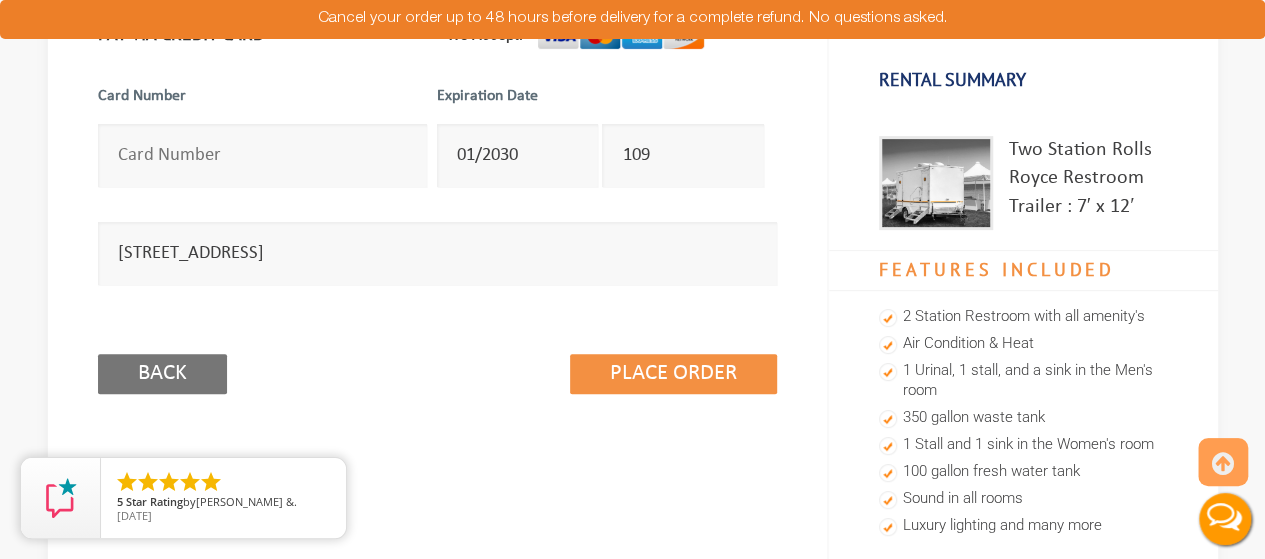 scroll, scrollTop: 278, scrollLeft: 0, axis: vertical 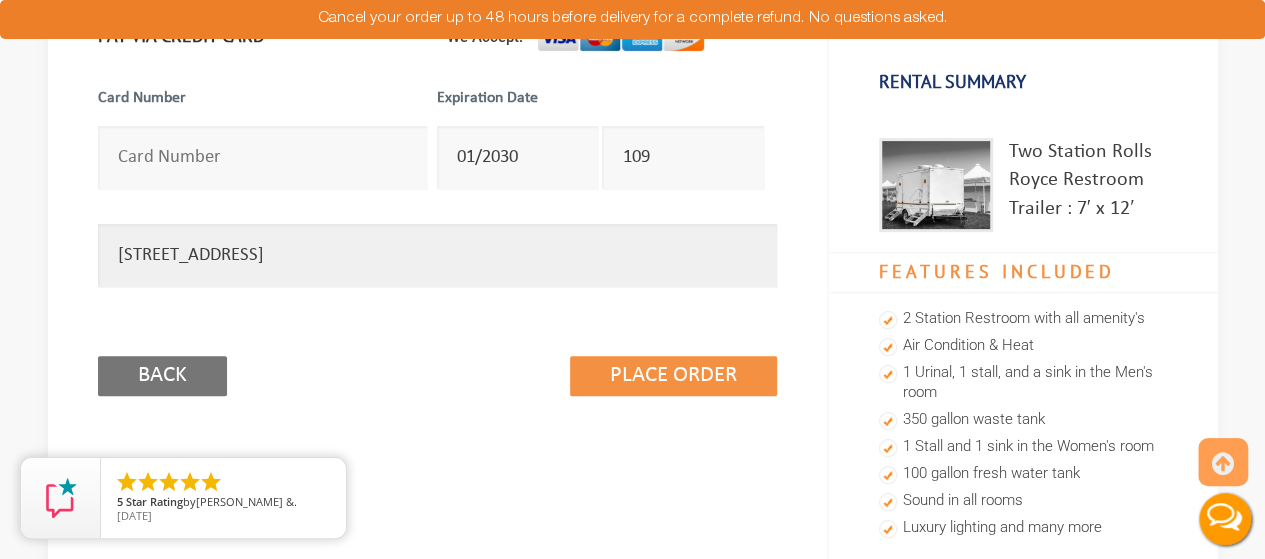 click on "[STREET_ADDRESS]" at bounding box center (437, 255) 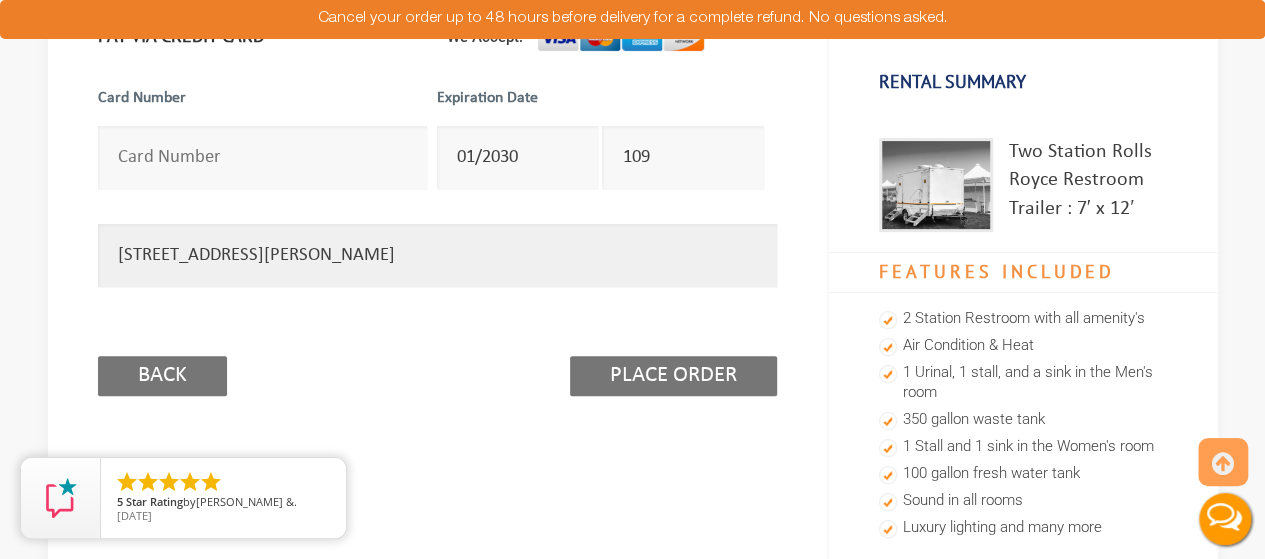 type on "[STREET_ADDRESS][PERSON_NAME]" 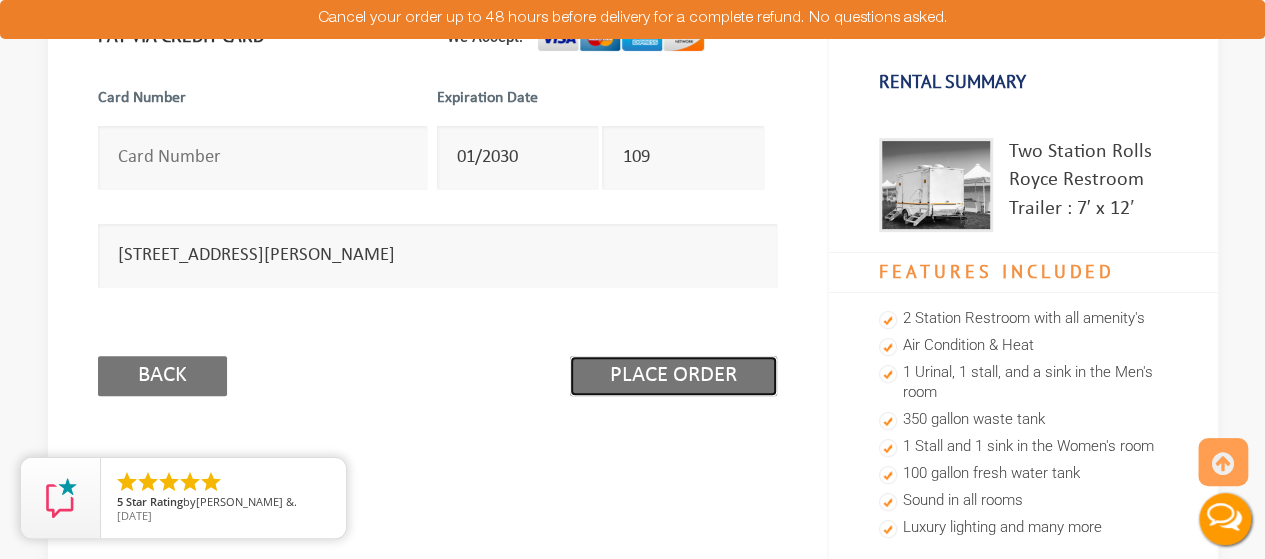 click on "Place Order" at bounding box center [673, 376] 